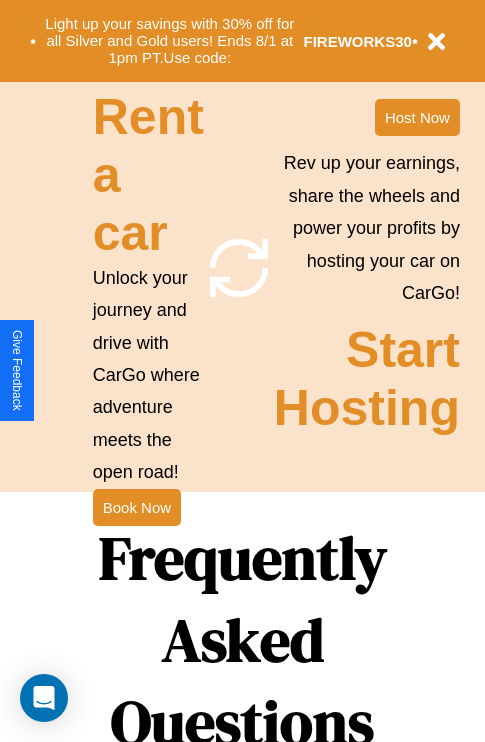 scroll, scrollTop: 2423, scrollLeft: 0, axis: vertical 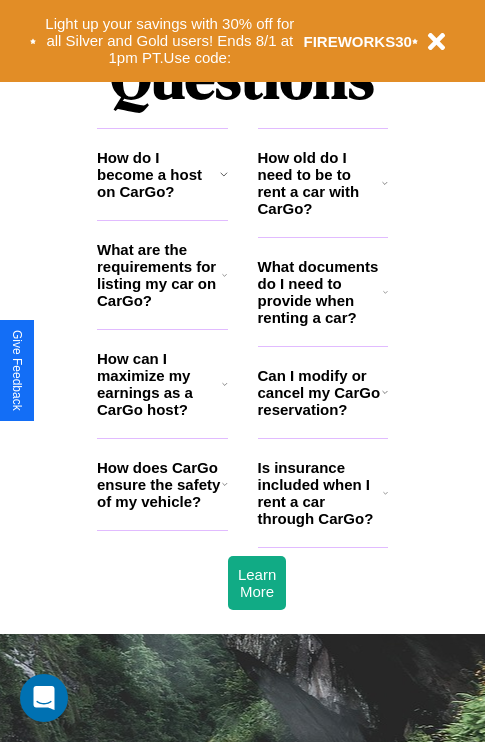 click on "Is insurance included when I rent a car through CarGo?" at bounding box center [320, 493] 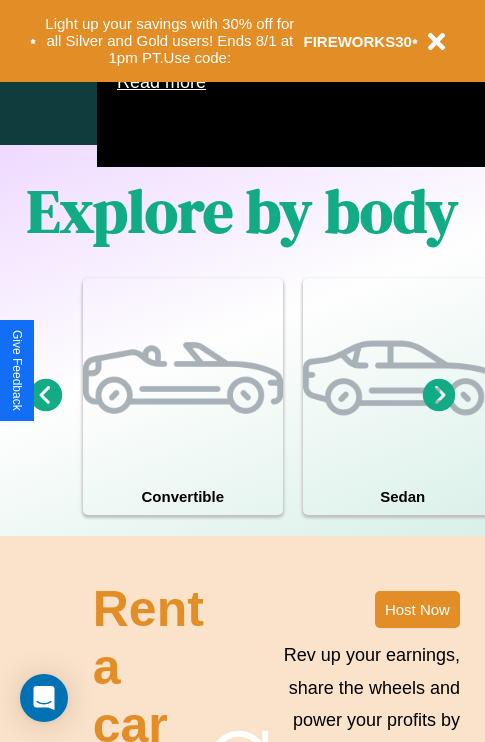 scroll, scrollTop: 1285, scrollLeft: 0, axis: vertical 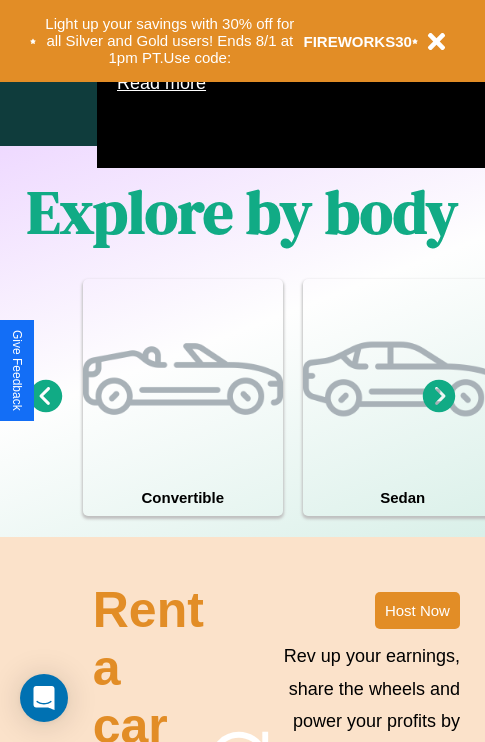 click 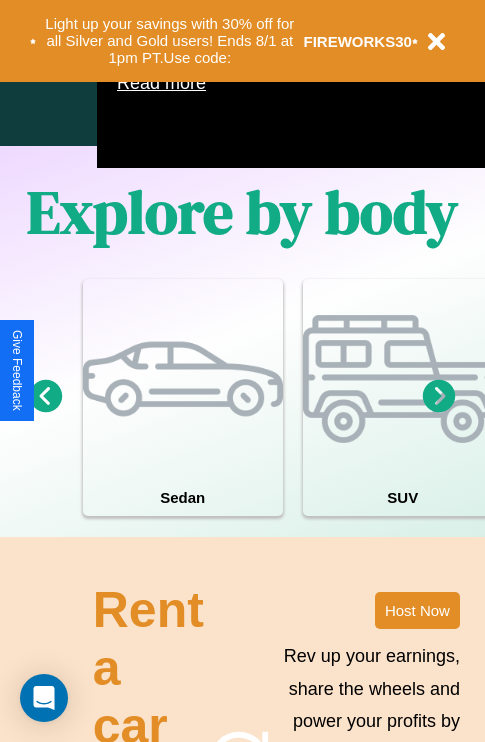 click 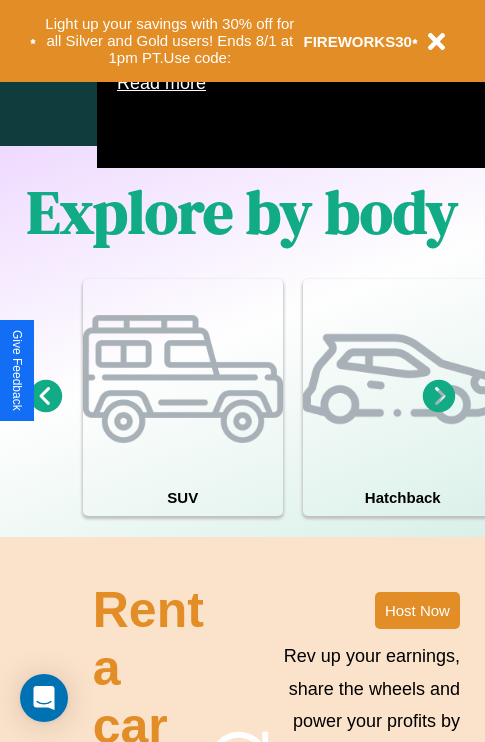 click 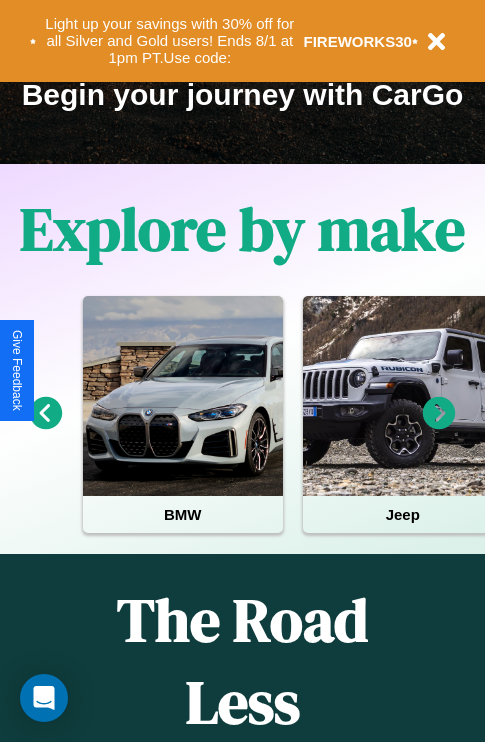 scroll, scrollTop: 308, scrollLeft: 0, axis: vertical 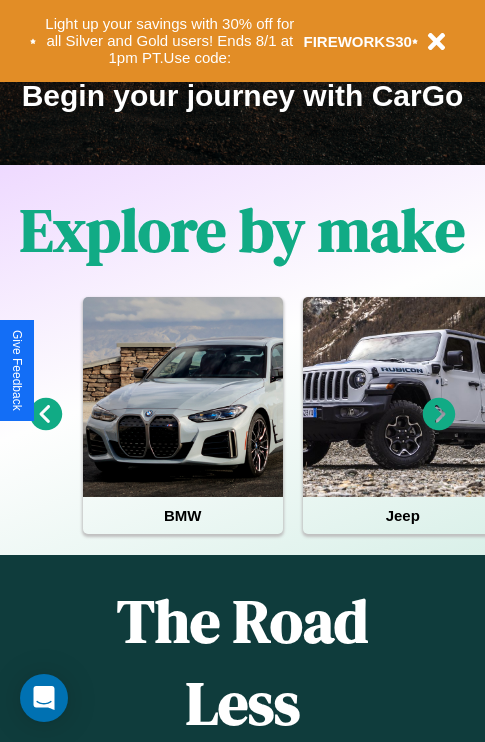 click 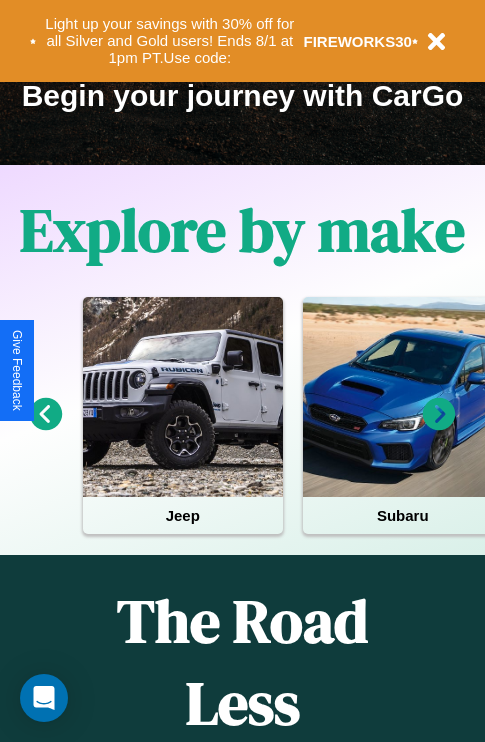 click 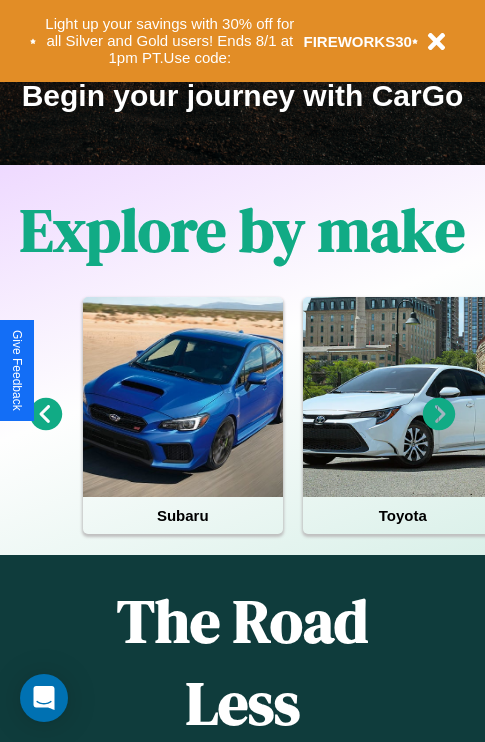 click 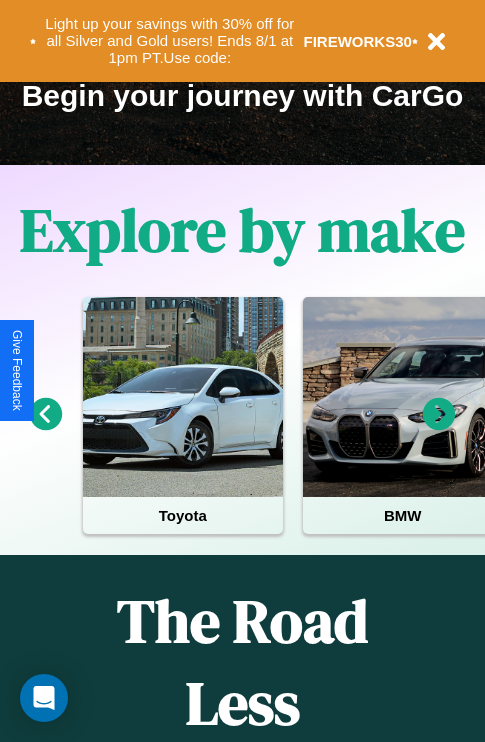 click 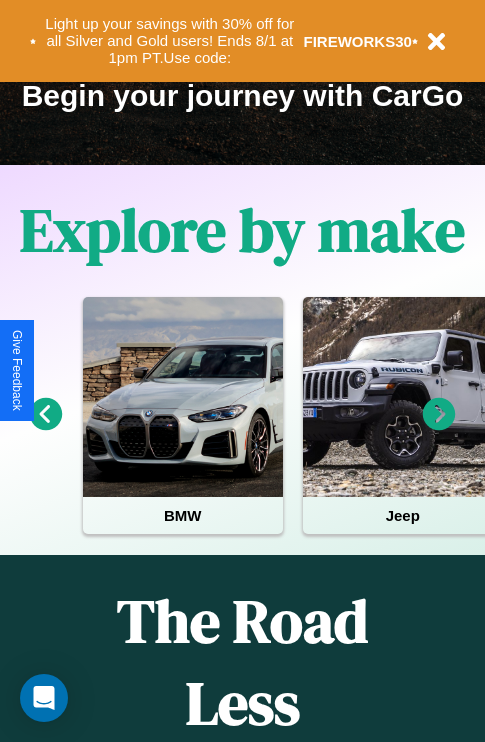click 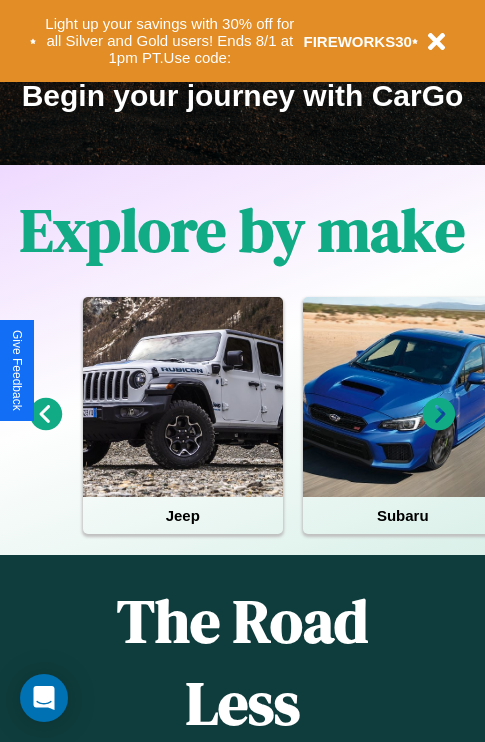 scroll, scrollTop: 113, scrollLeft: 458, axis: both 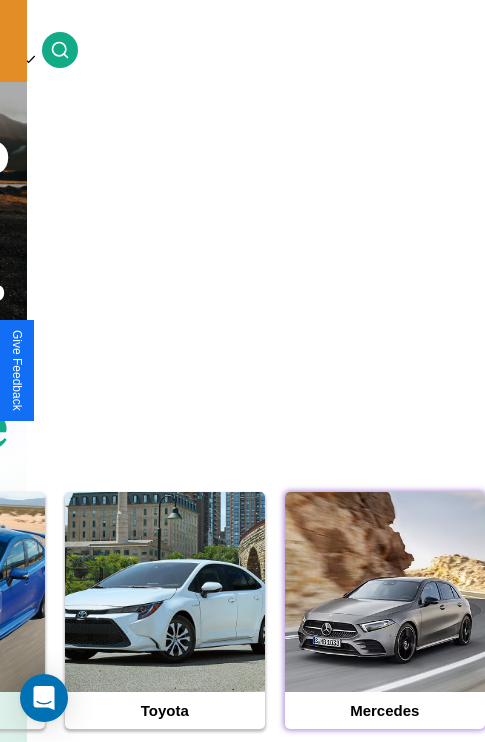 click at bounding box center [385, 592] 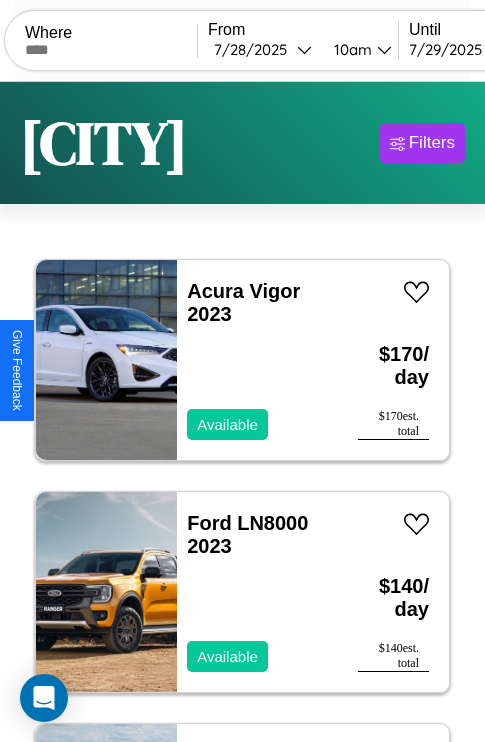 scroll, scrollTop: 95, scrollLeft: 0, axis: vertical 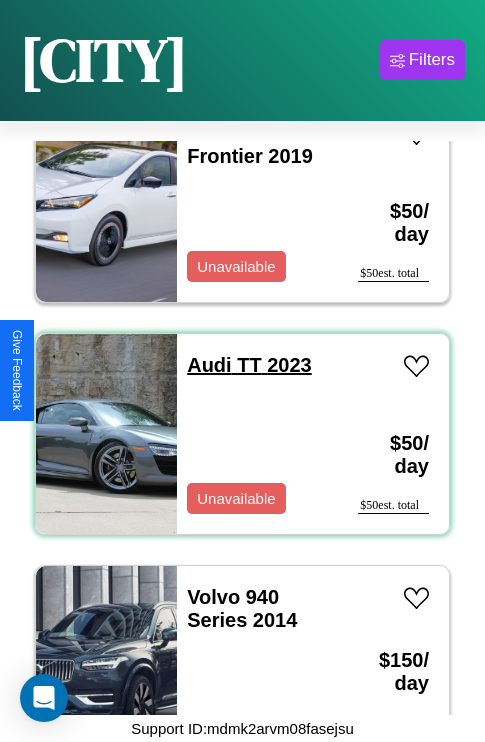 click on "Audi   TT   2023" at bounding box center [249, 365] 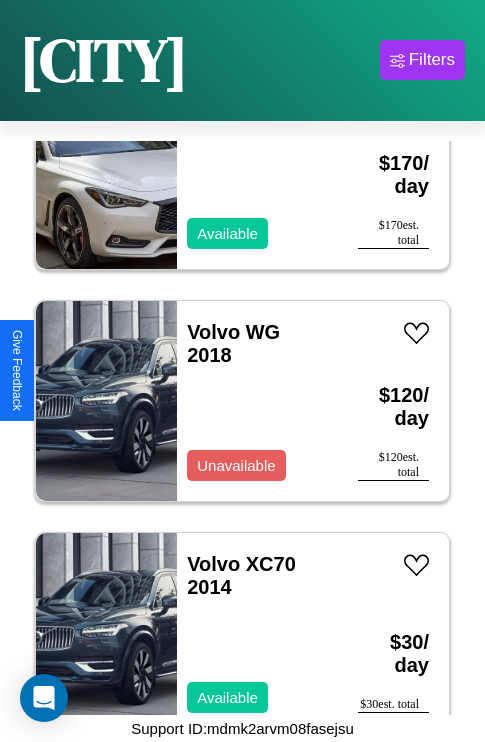 scroll, scrollTop: 1003, scrollLeft: 0, axis: vertical 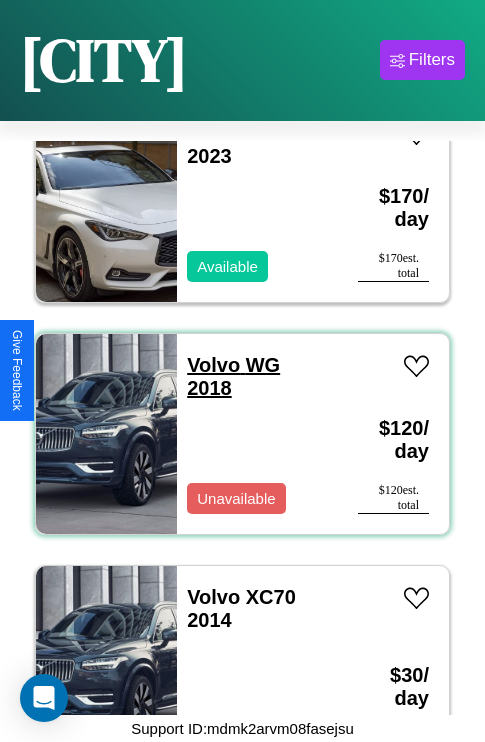 click on "Volvo   WG   2018" at bounding box center [233, 376] 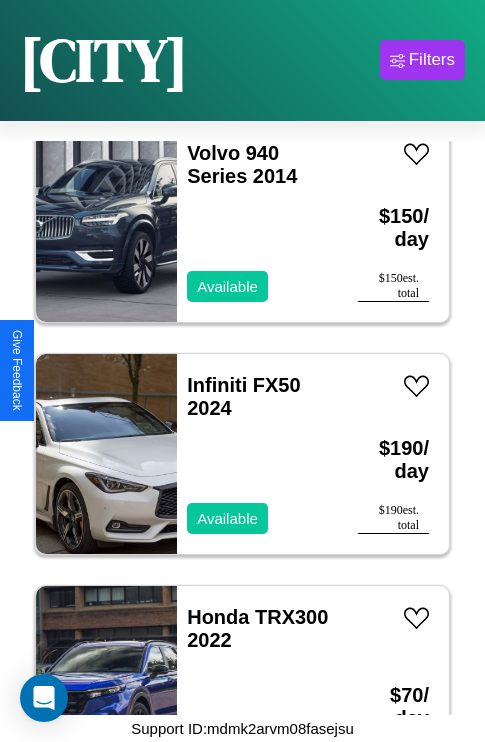 scroll, scrollTop: 3091, scrollLeft: 0, axis: vertical 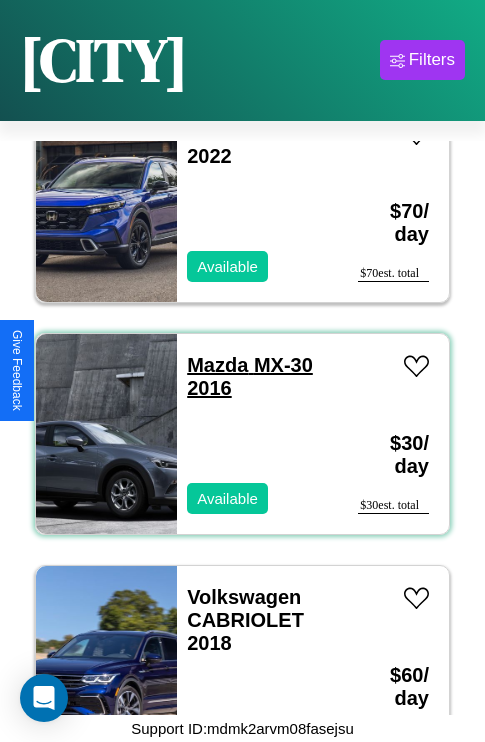click on "Mazda   MX-30   2016" at bounding box center (250, 376) 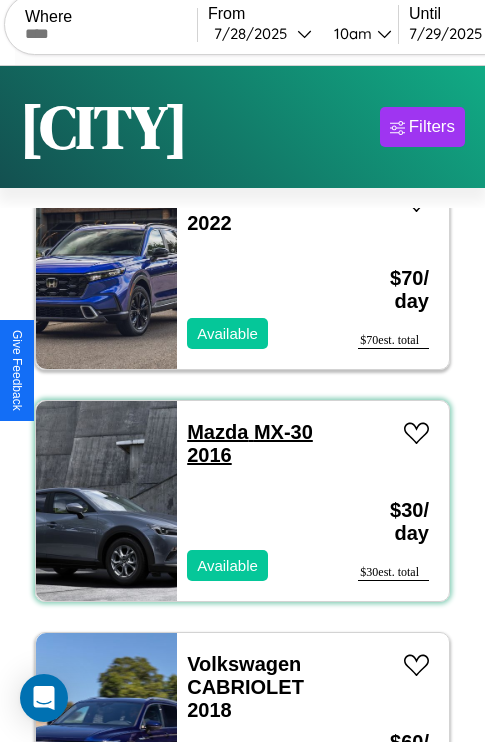 scroll, scrollTop: 0, scrollLeft: 0, axis: both 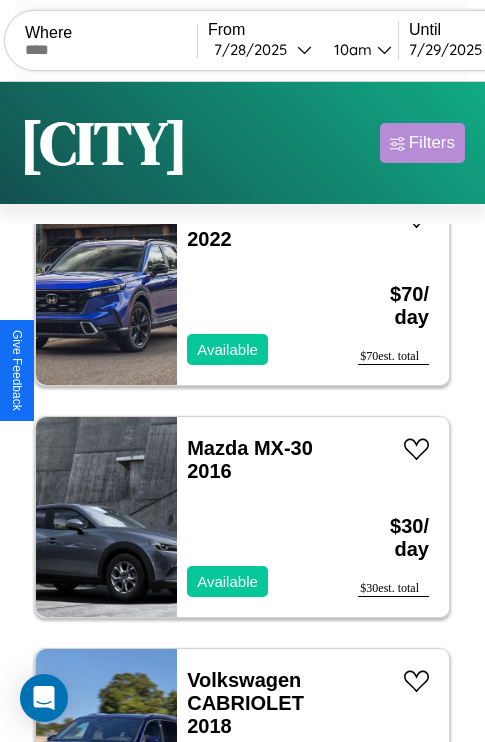 click on "Filters" at bounding box center (432, 143) 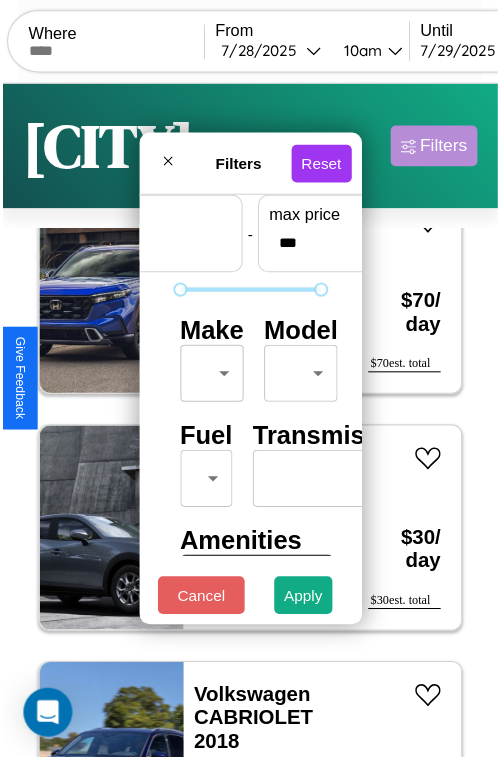 scroll, scrollTop: 59, scrollLeft: 0, axis: vertical 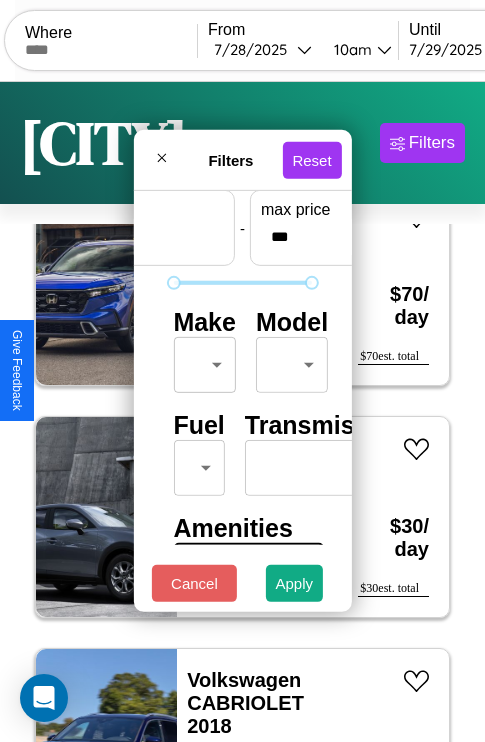 click on "CarGo Where From 7 / 28 / 2025 10am Until 7 / 29 / 2025 10am Become a Host Login Sign Up [CITY] Filters 18  cars in this area These cars can be picked up in this city. Acura   Vigor   2023 Available $ 170  / day $ 170  est. total Ford   LN8000   2023 Available $ 140  / day $ 140  est. total Hyundai   Excel   2018 Available $ 80  / day $ 80  est. total Aston Martin   Vanquish   2017 Available $ 190  / day $ 190  est. total Infiniti   M35   2023 Available $ 170  / day $ 170  est. total Volvo   WG   2018 Unavailable $ 120  / day $ 120  est. total Volvo   XC70   2014 Available $ 30  / day $ 30  est. total Fiat   Spider 2000   2022 Available $ 80  / day $ 80  est. total Fiat   Spider 2000   2021 Unavailable $ 180  / day $ 180  est. total Nissan   Frontier   2019 Unavailable $ 50  / day $ 50  est. total Audi   TT   2023 Unavailable $ 50  / day $ 50  est. total Volvo   940 Series   2014 Available $ 150  / day $ 150  est. total Infiniti   FX50   2024 Available $ 190  / day $ 190  est. total Honda   TRX300   2022 $ 70" at bounding box center [242, 412] 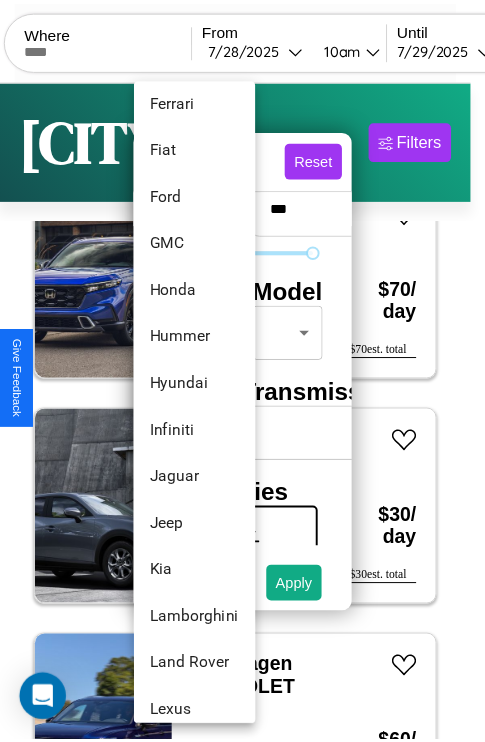 scroll, scrollTop: 614, scrollLeft: 0, axis: vertical 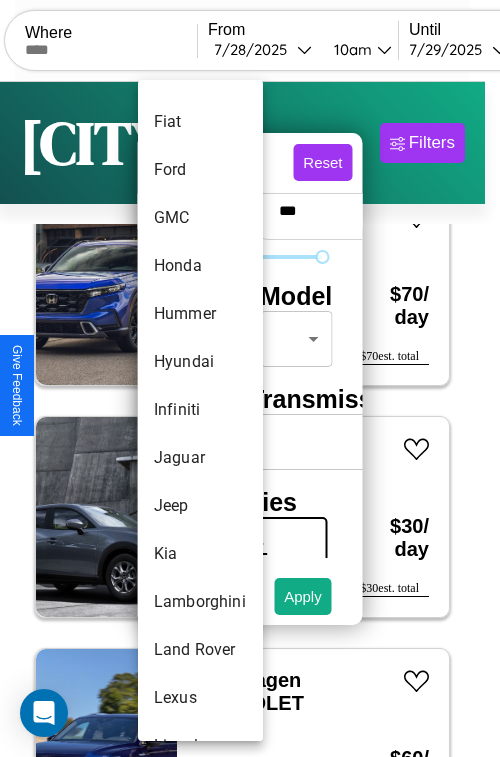 click on "Infiniti" at bounding box center [200, 410] 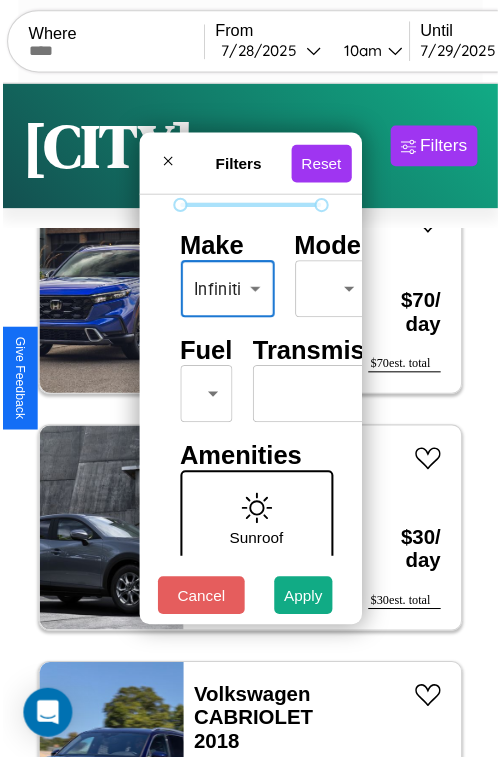 scroll, scrollTop: 162, scrollLeft: 0, axis: vertical 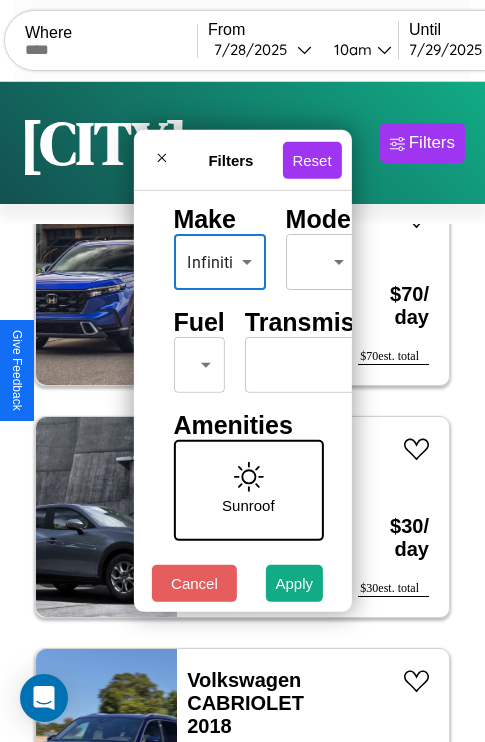 click on "CarGo Where From 7 / 28 / 2025 10am Until 7 / 29 / 2025 10am Become a Host Login Sign Up [CITY] Filters 18  cars in this area These cars can be picked up in this city. Acura   Vigor   2023 Available $ 170  / day $ 170  est. total Ford   LN8000   2023 Available $ 140  / day $ 140  est. total Hyundai   Excel   2018 Available $ 80  / day $ 80  est. total Aston Martin   Vanquish   2017 Available $ 190  / day $ 190  est. total Infiniti   M35   2023 Available $ 170  / day $ 170  est. total Volvo   WG   2018 Unavailable $ 120  / day $ 120  est. total Volvo   XC70   2014 Available $ 30  / day $ 30  est. total Fiat   Spider 2000   2022 Available $ 80  / day $ 80  est. total Fiat   Spider 2000   2021 Unavailable $ 180  / day $ 180  est. total Nissan   Frontier   2019 Unavailable $ 50  / day $ 50  est. total Audi   TT   2023 Unavailable $ 50  / day $ 50  est. total Volvo   940 Series   2014 Available $ 150  / day $ 150  est. total Infiniti   FX50   2024 Available $ 190  / day $ 190  est. total Honda   TRX300   2022 $ 70" at bounding box center [242, 412] 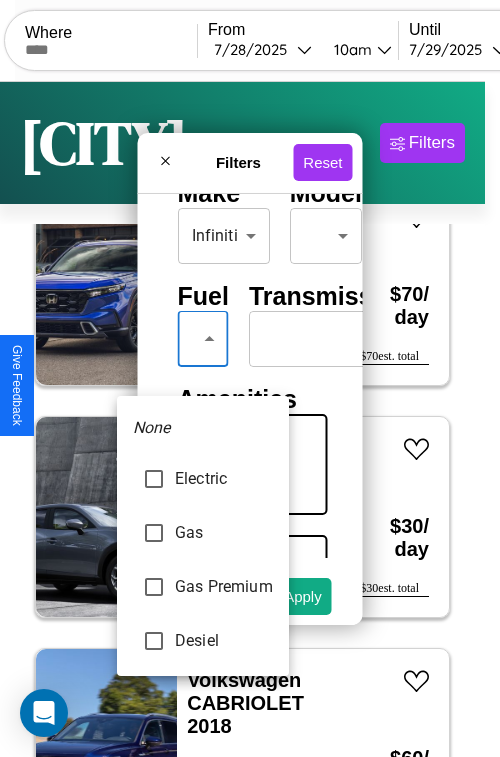 type on "**********" 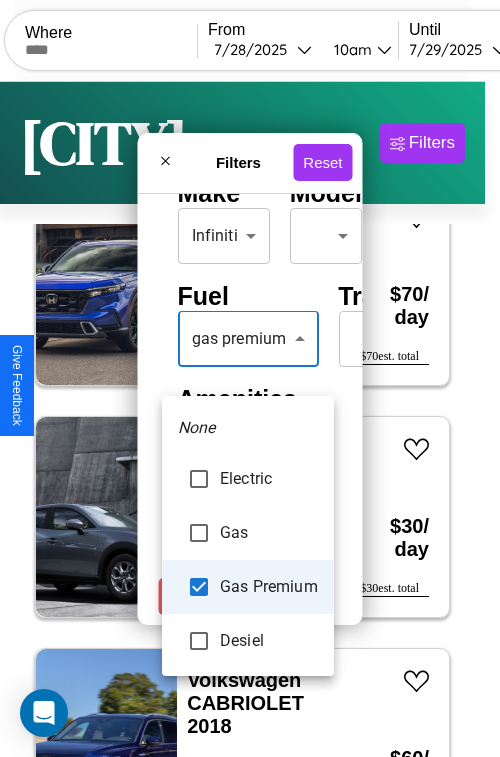 click at bounding box center (250, 378) 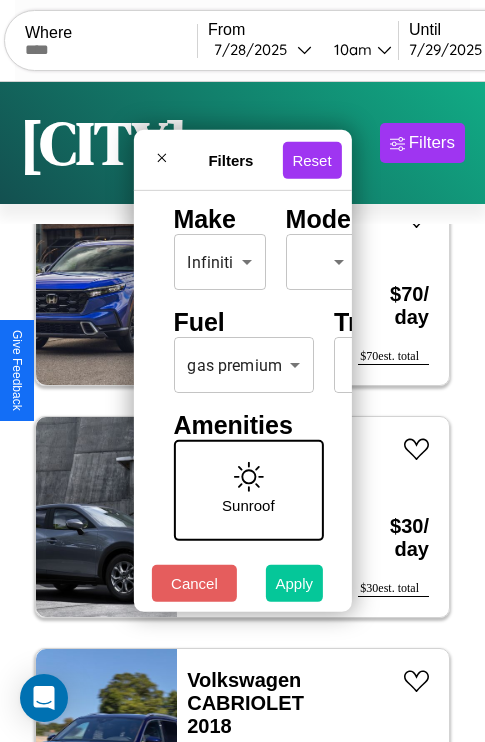 click on "Apply" at bounding box center [295, 583] 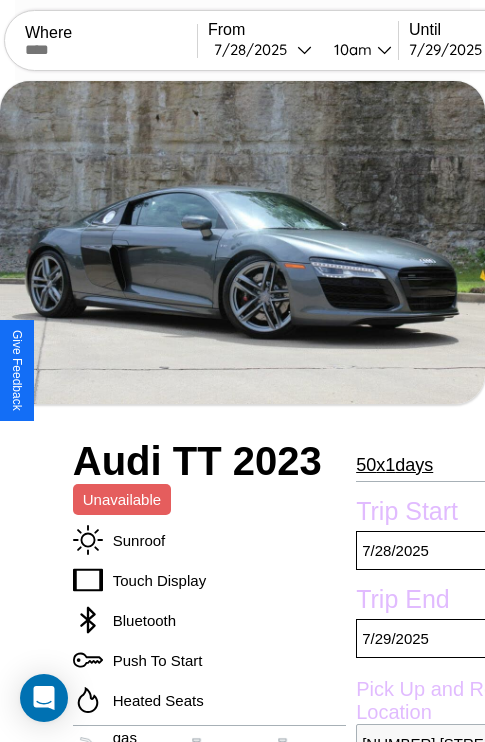 scroll, scrollTop: 458, scrollLeft: 91, axis: both 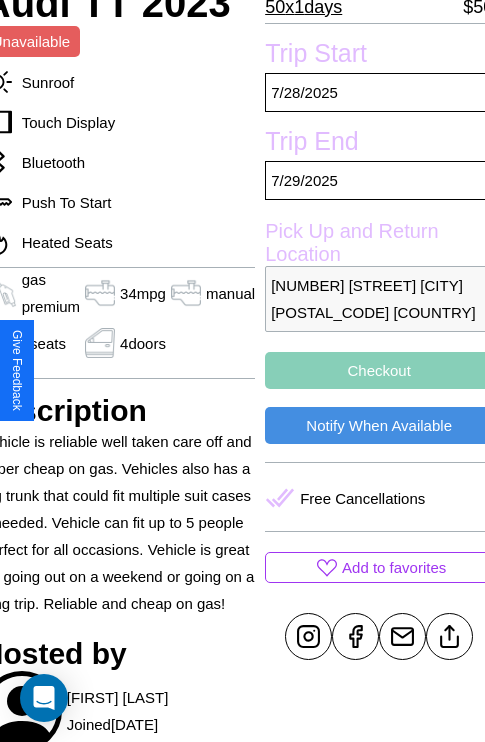 click on "Checkout" at bounding box center (379, 370) 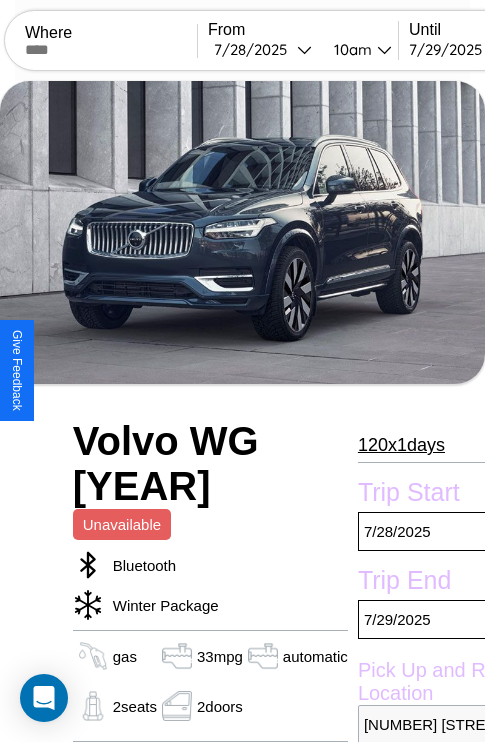 scroll, scrollTop: 93, scrollLeft: 0, axis: vertical 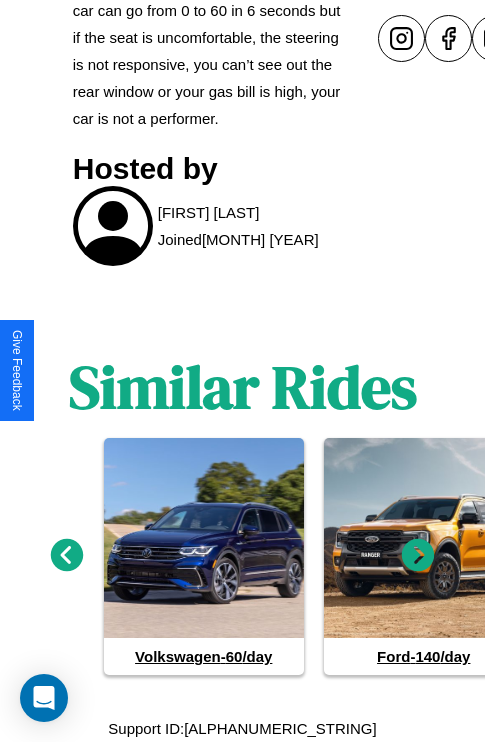 click 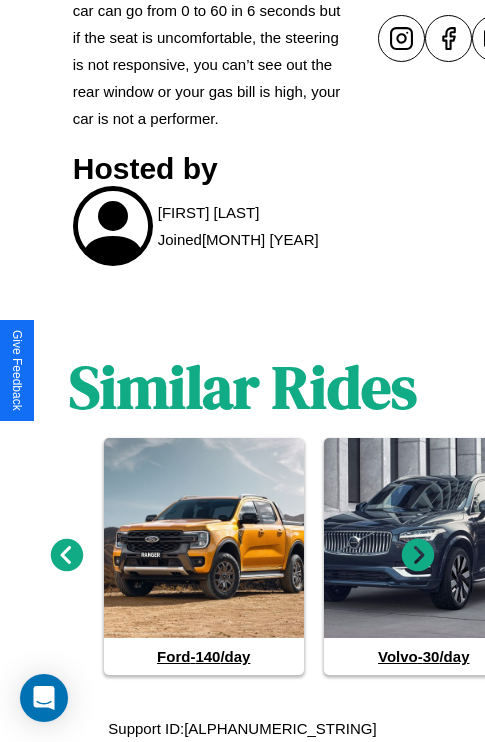 click 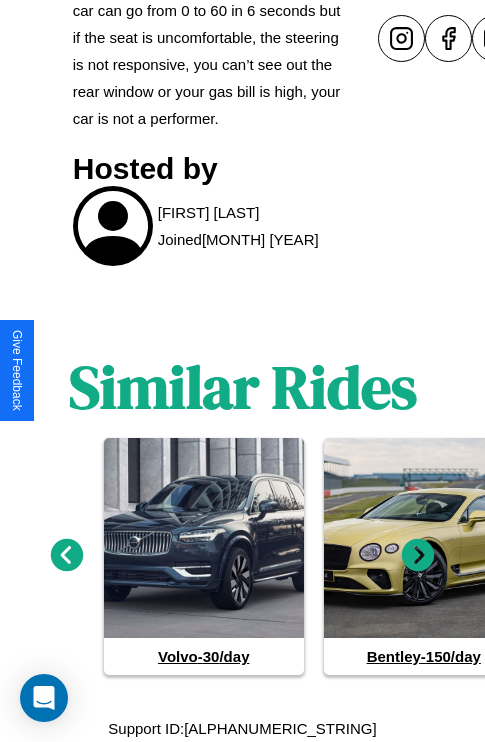 click 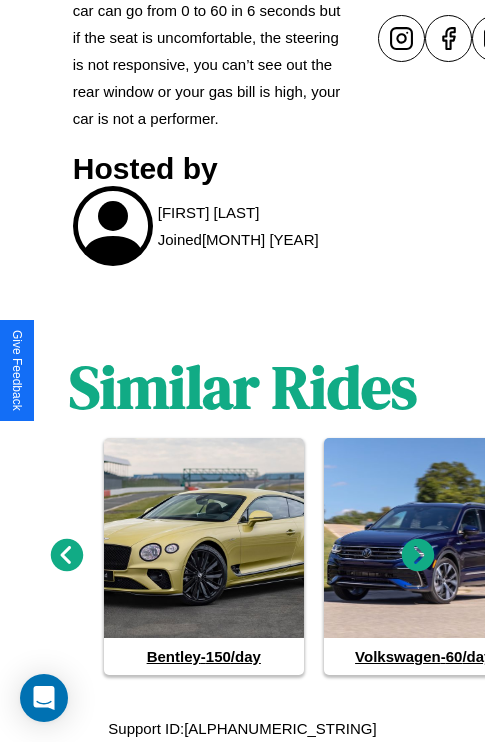 click 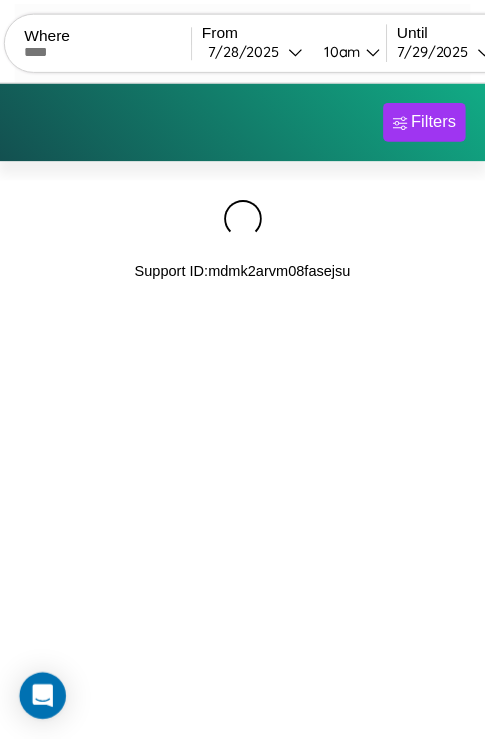 scroll, scrollTop: 0, scrollLeft: 0, axis: both 